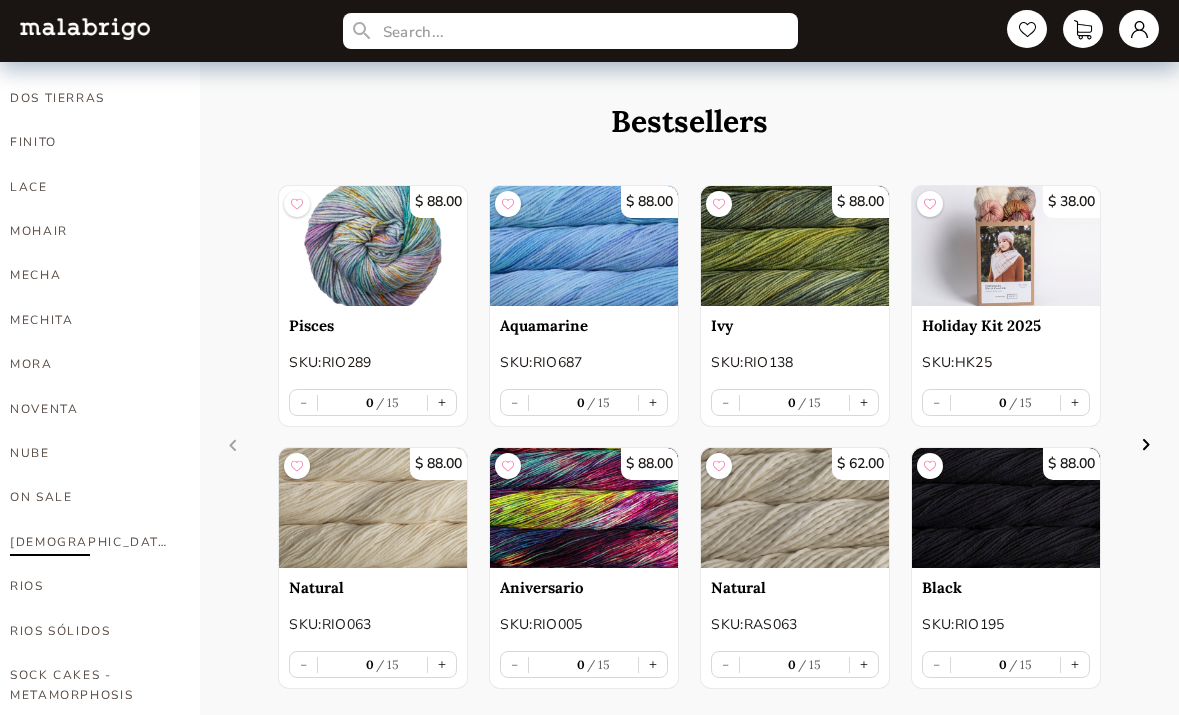scroll, scrollTop: 710, scrollLeft: 0, axis: vertical 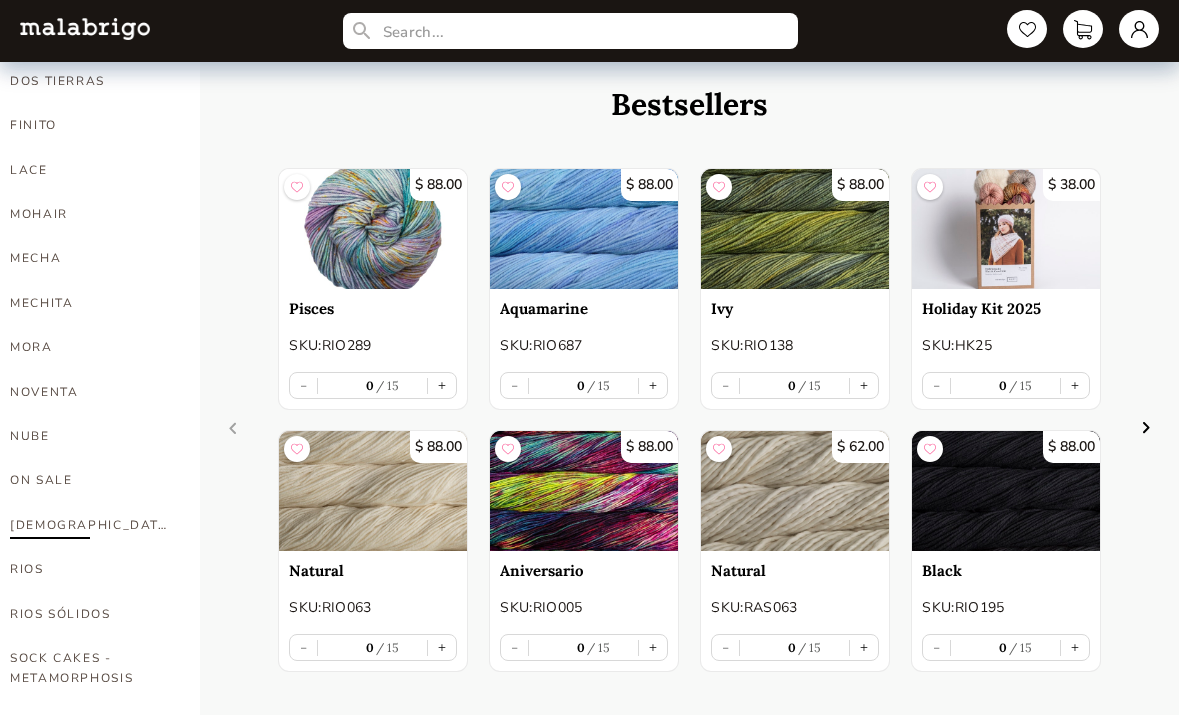 click on "[DEMOGRAPHIC_DATA]" at bounding box center [90, 525] 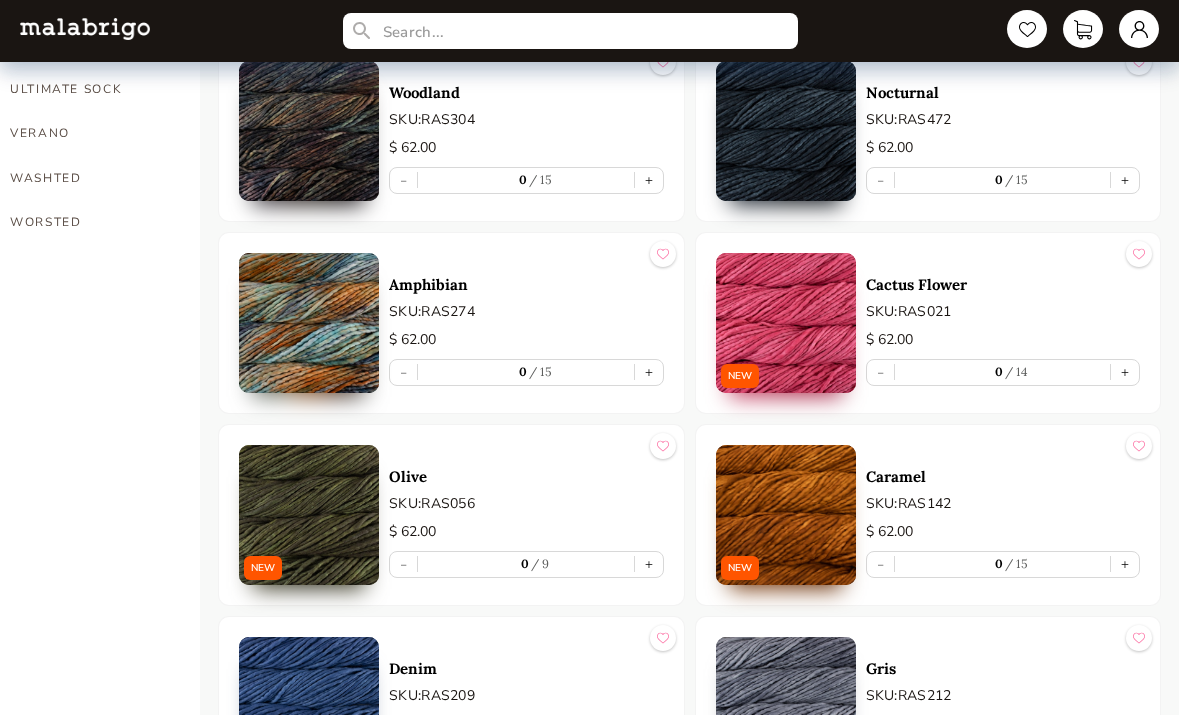 scroll, scrollTop: 1617, scrollLeft: 0, axis: vertical 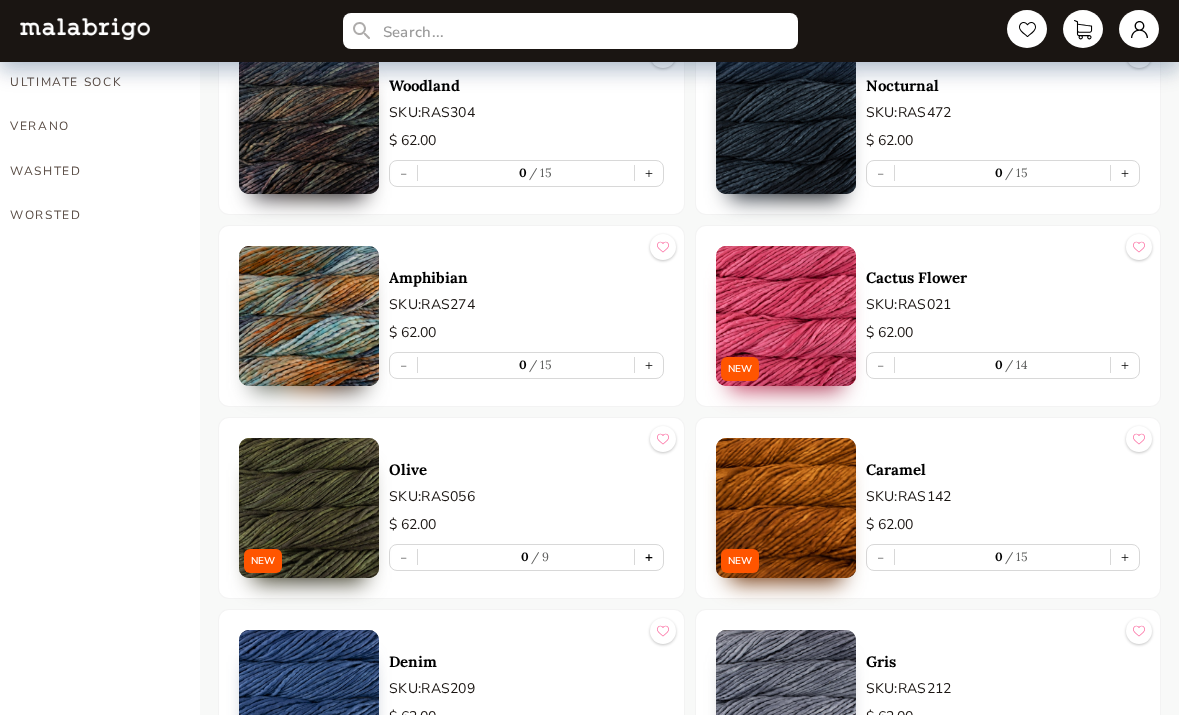 click on "+" at bounding box center (649, 557) 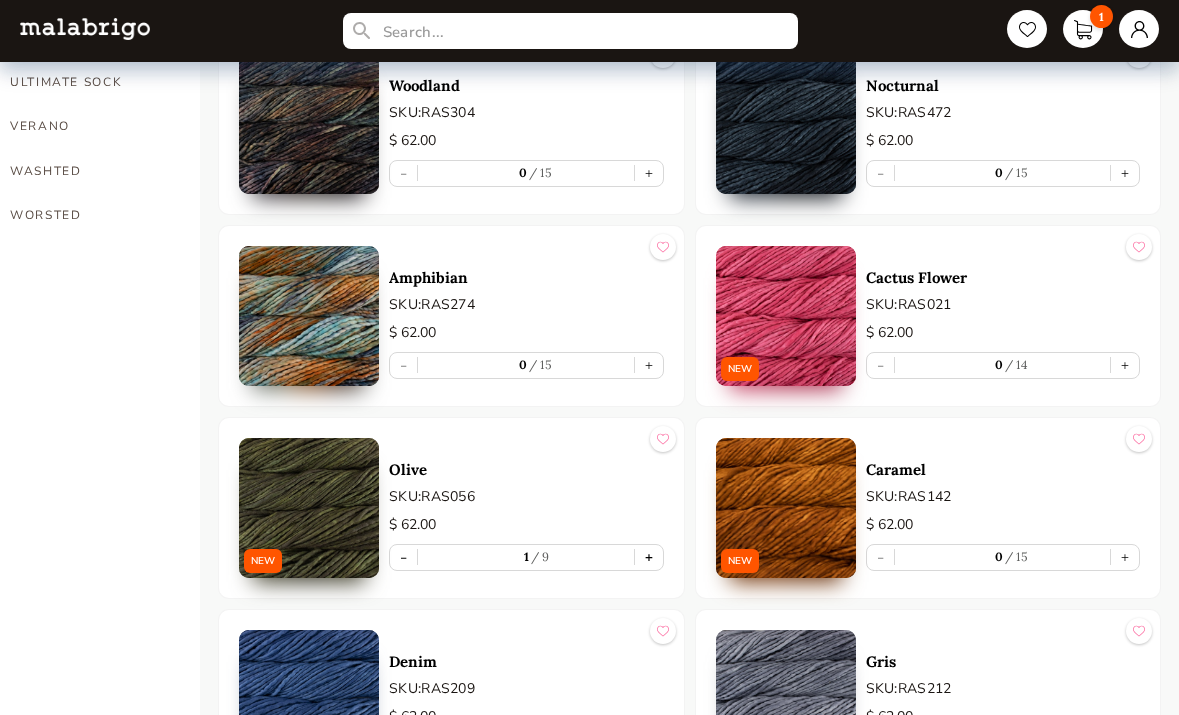 click on "+" at bounding box center (649, 557) 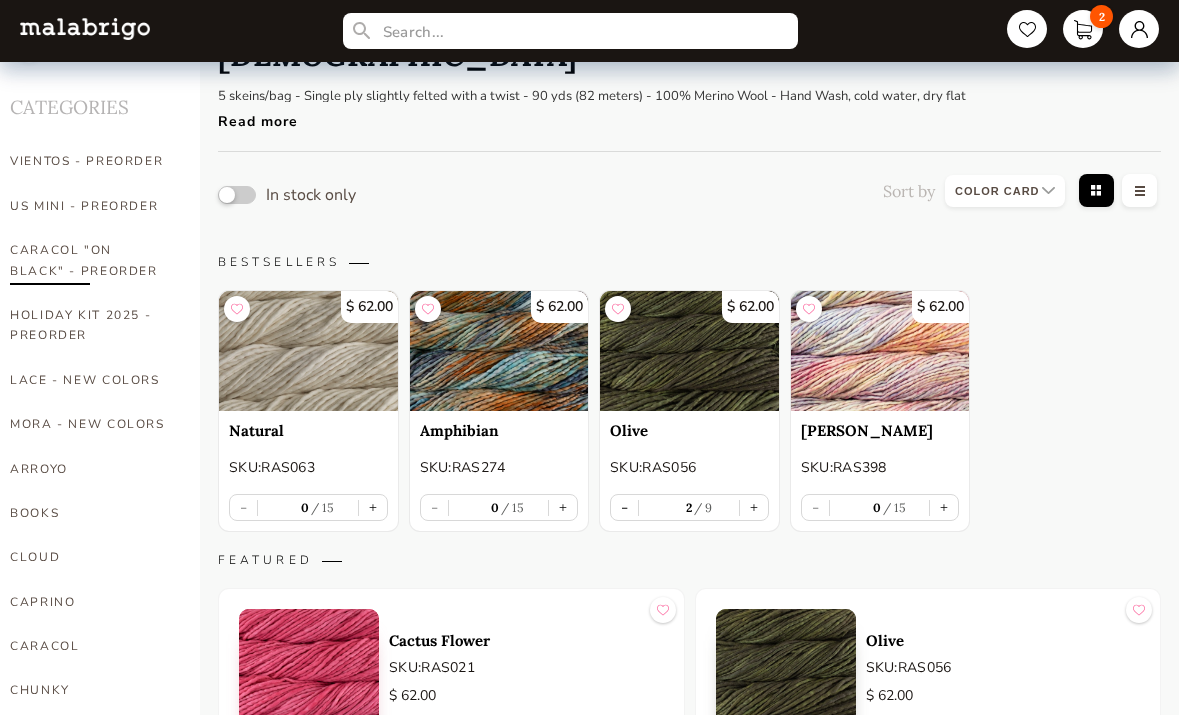 scroll, scrollTop: 0, scrollLeft: 0, axis: both 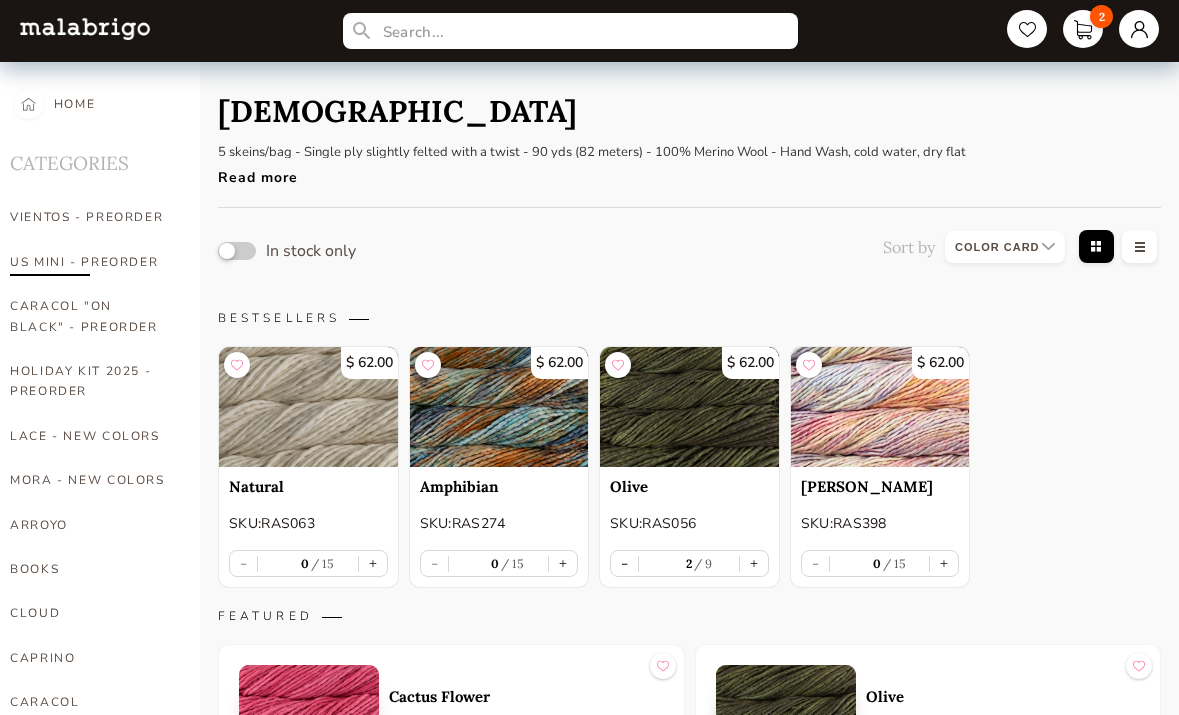 click on "US MINI - PREORDER" at bounding box center [90, 262] 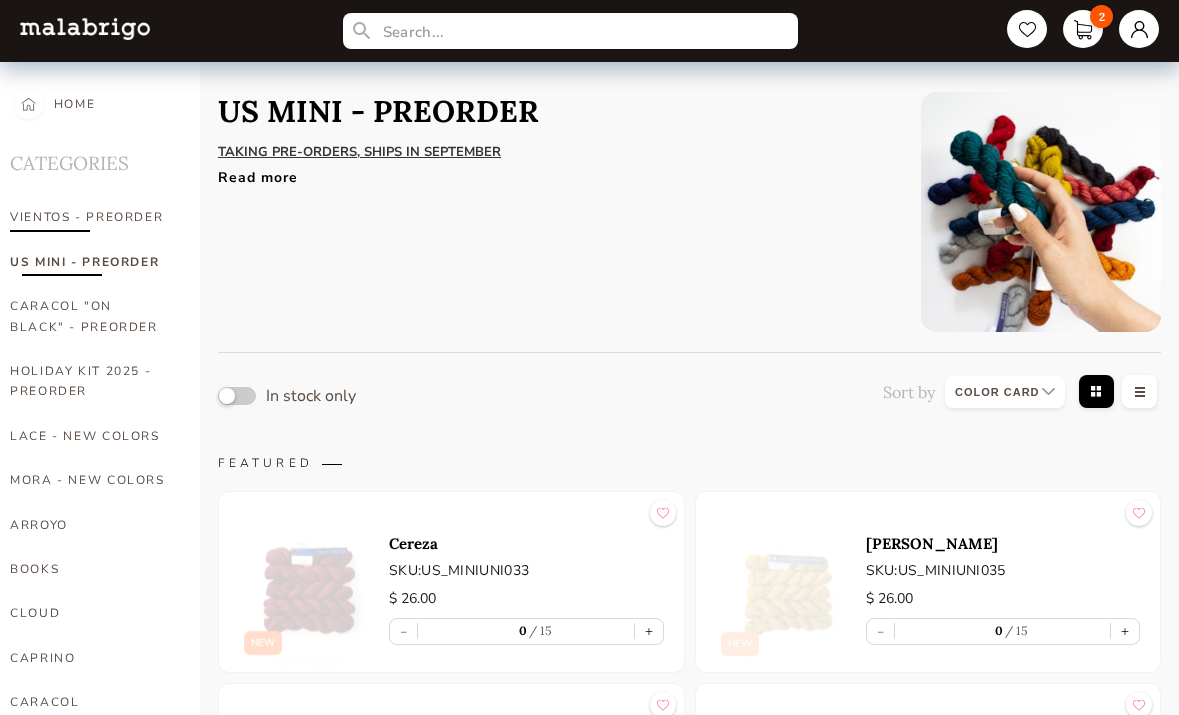 click on "VIENTOS - PREORDER" at bounding box center [90, 217] 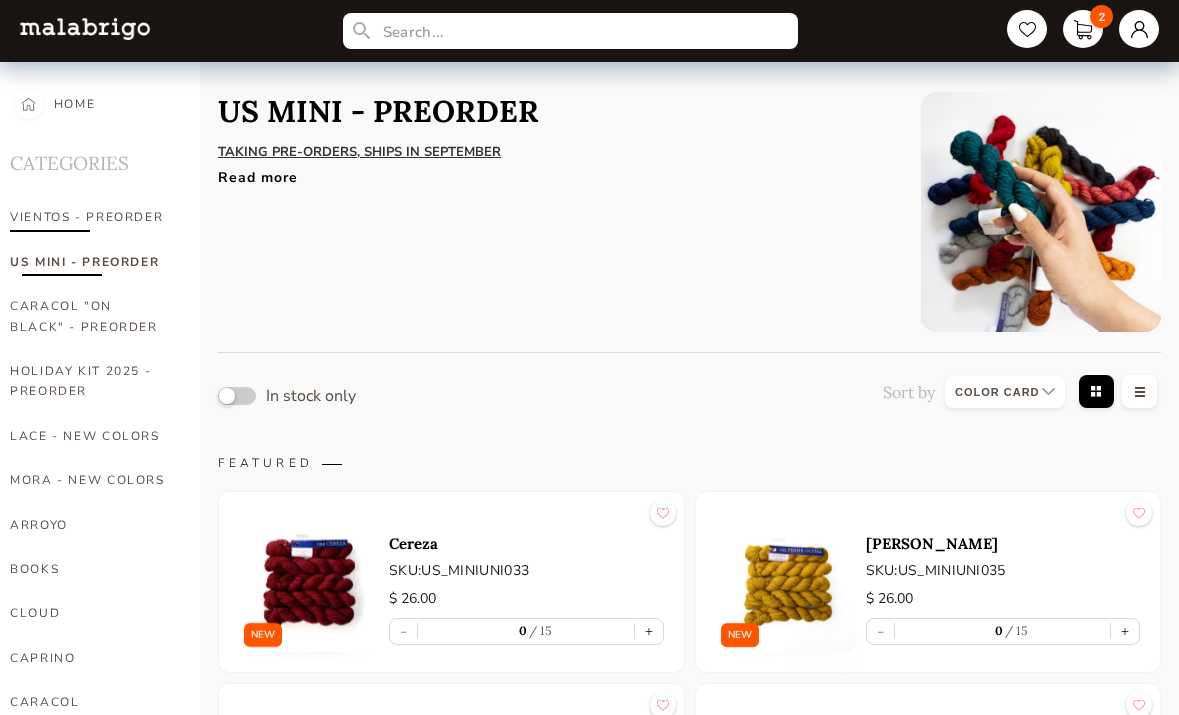 click on "VIENTOS - PREORDER" at bounding box center [90, 217] 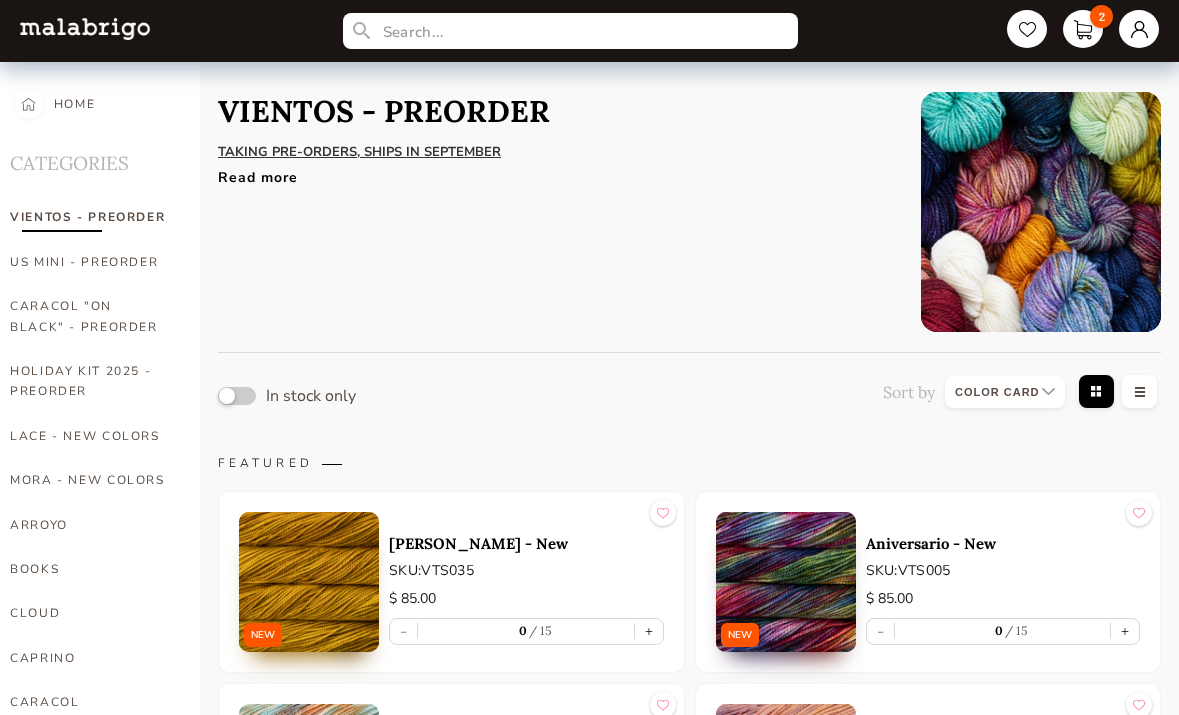 click on "TAKING PRE-ORDERS, SHIPS IN SEPTEMBER" at bounding box center [359, 152] 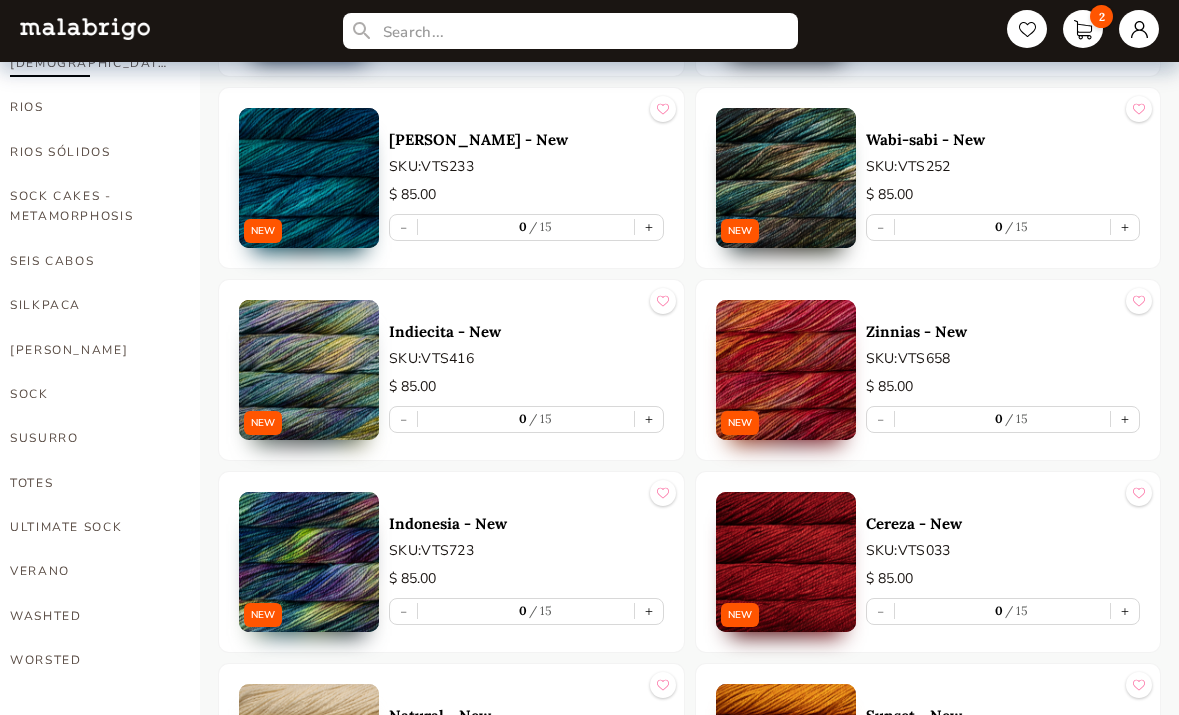 scroll, scrollTop: 1186, scrollLeft: 0, axis: vertical 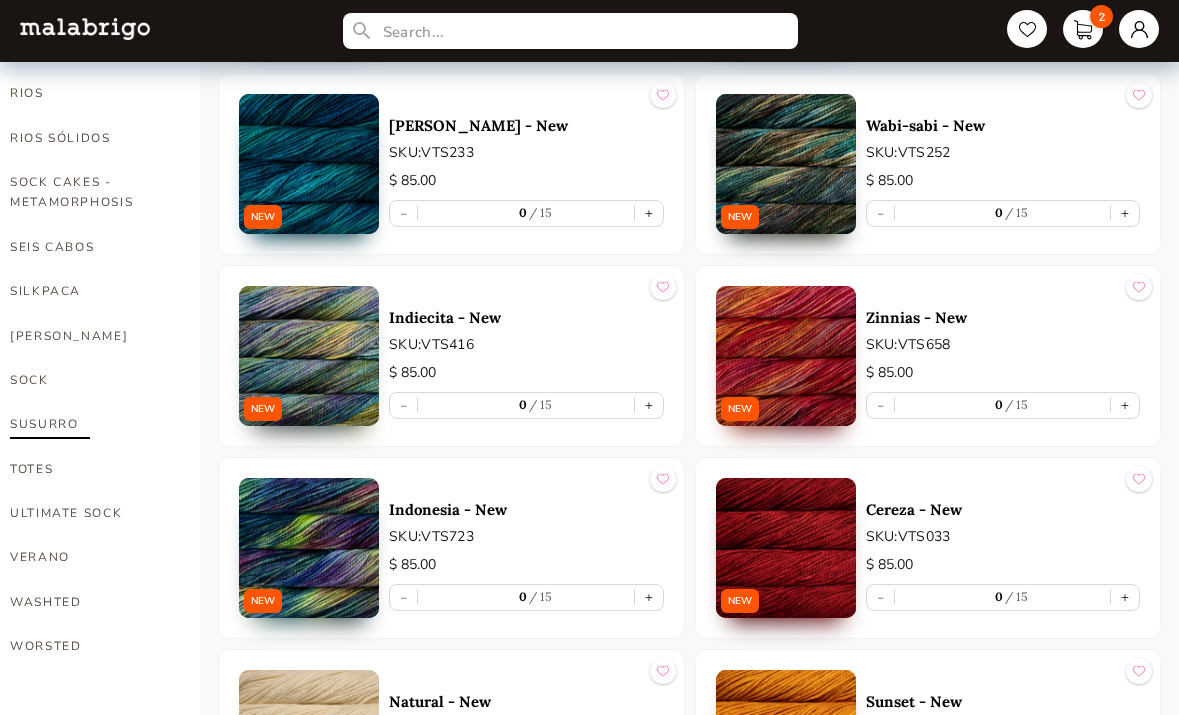 click on "SUSURRO" at bounding box center [90, 424] 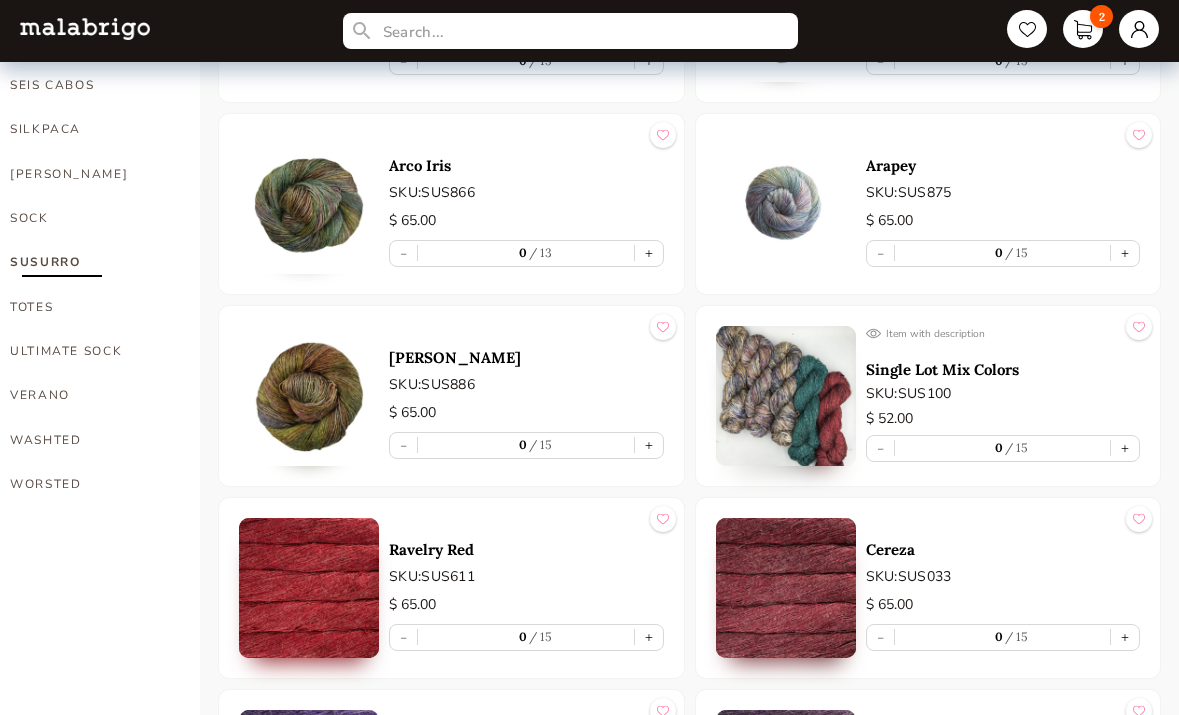 scroll, scrollTop: 1469, scrollLeft: 0, axis: vertical 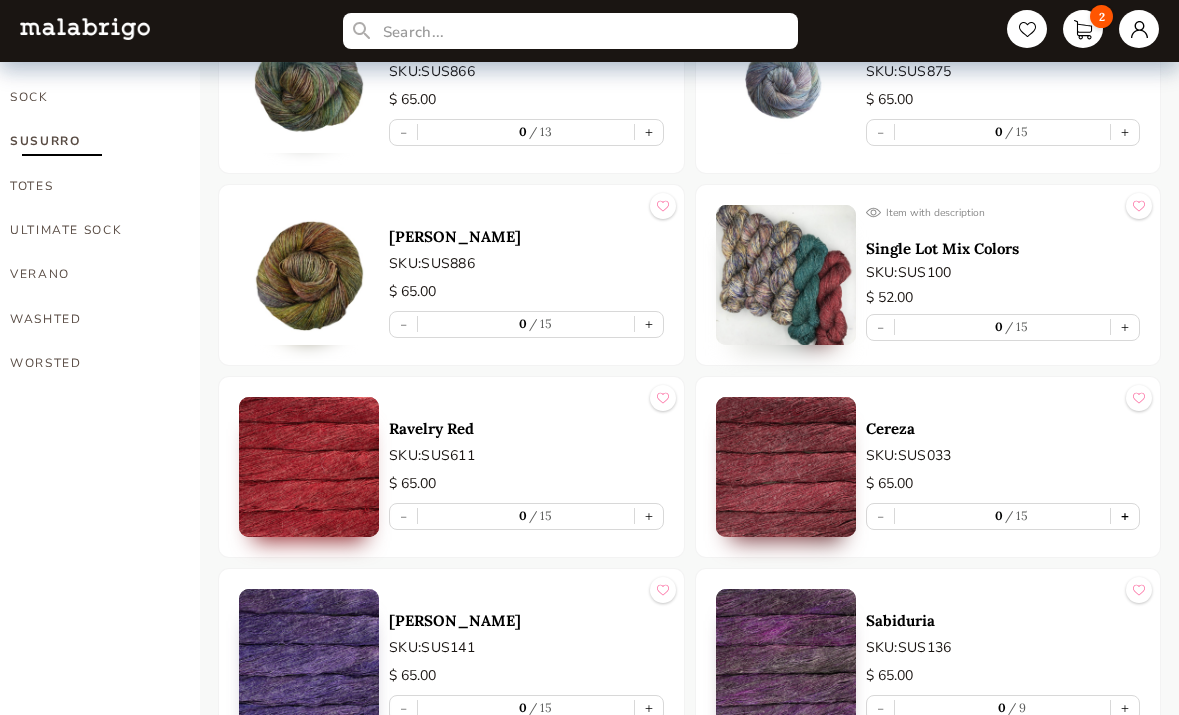 click on "+" at bounding box center (1125, 516) 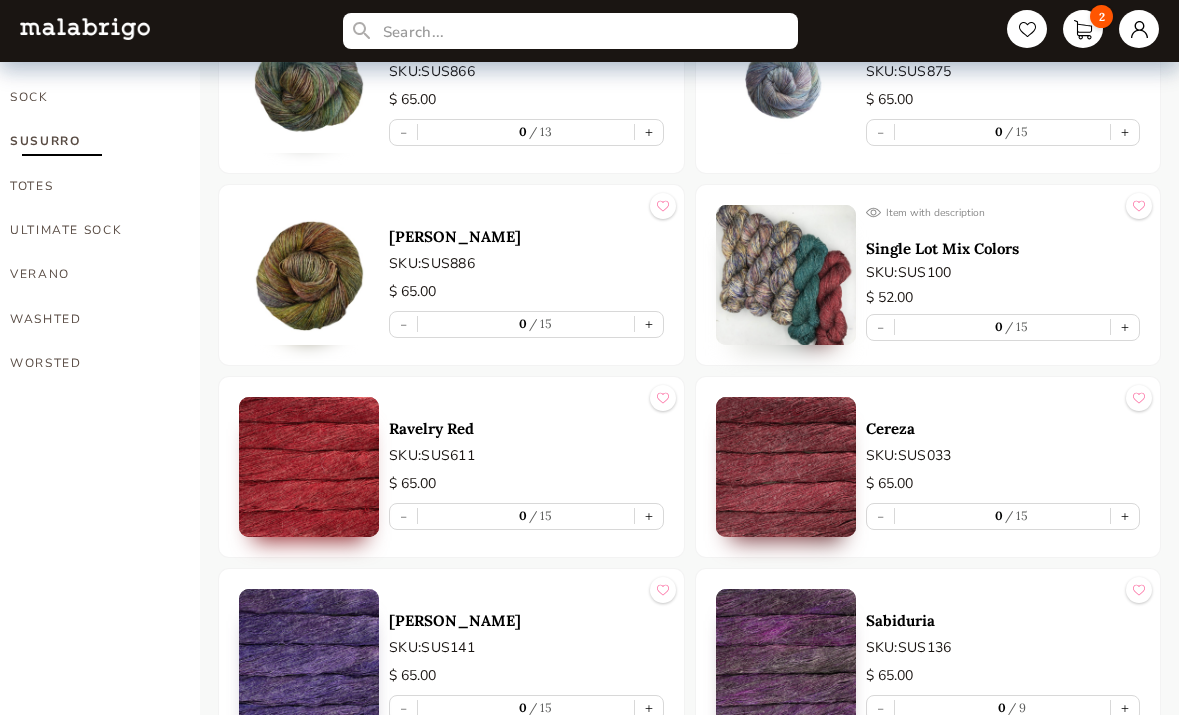 type on "1" 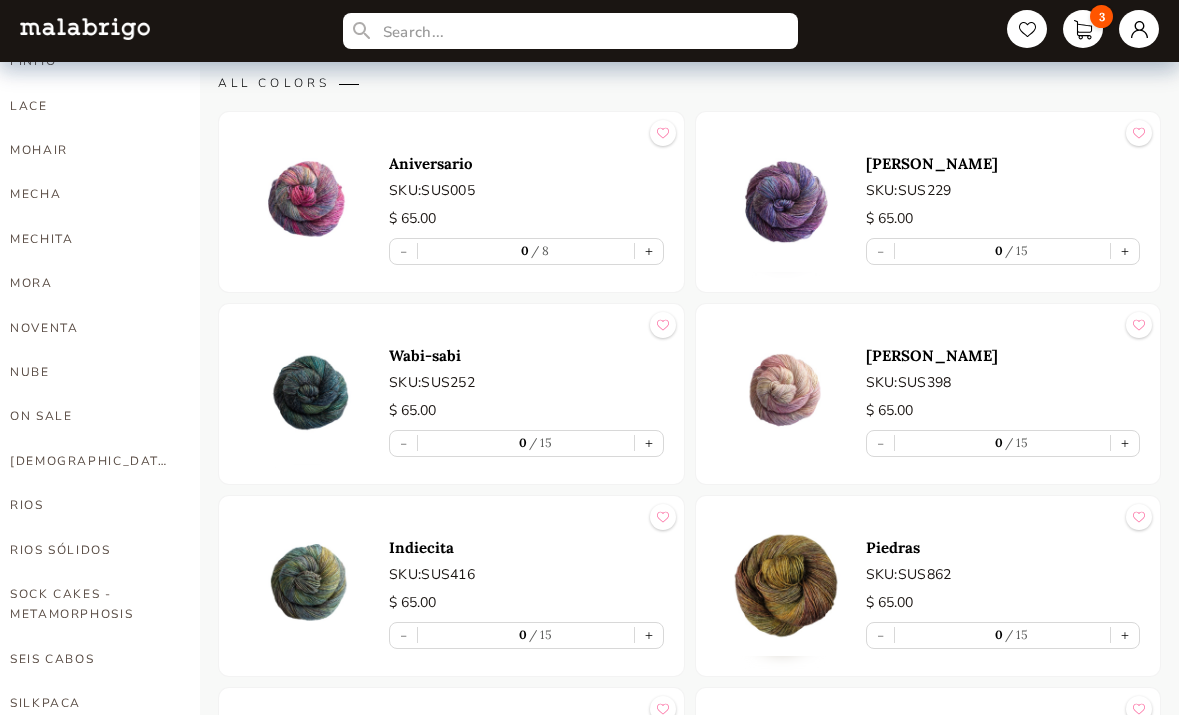 scroll, scrollTop: 728, scrollLeft: 0, axis: vertical 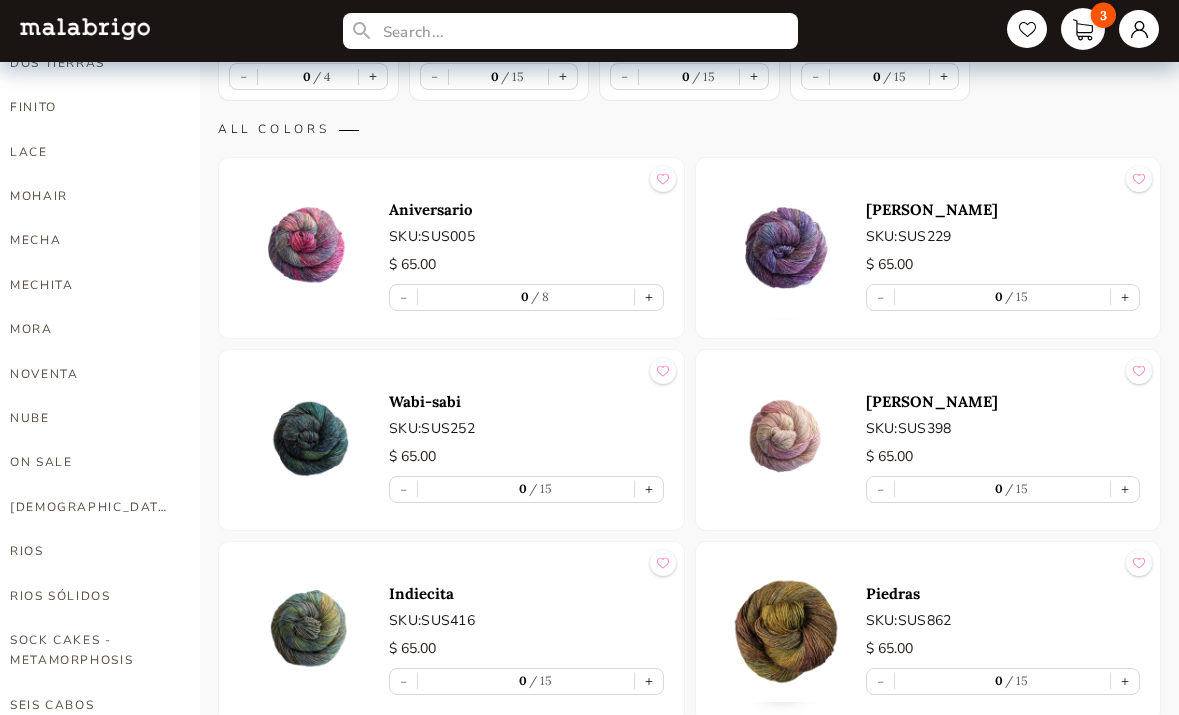 click on "3" at bounding box center [1083, 29] 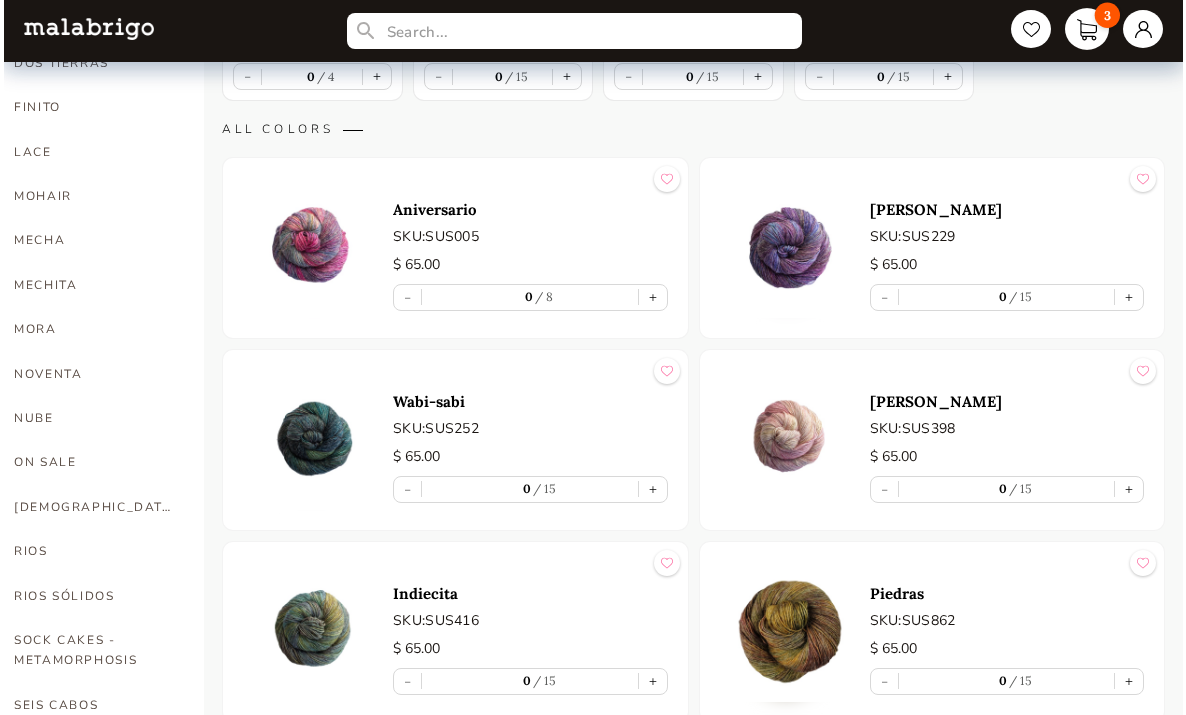 scroll, scrollTop: 0, scrollLeft: 0, axis: both 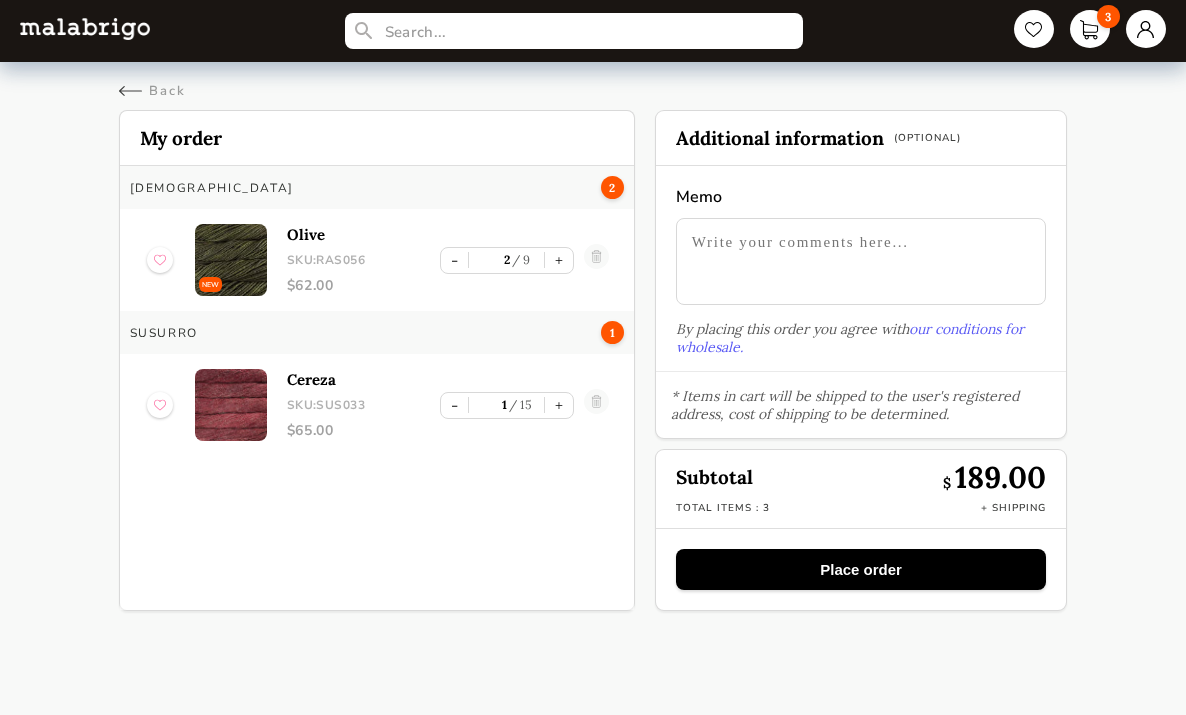 click on "Place order" at bounding box center [861, 569] 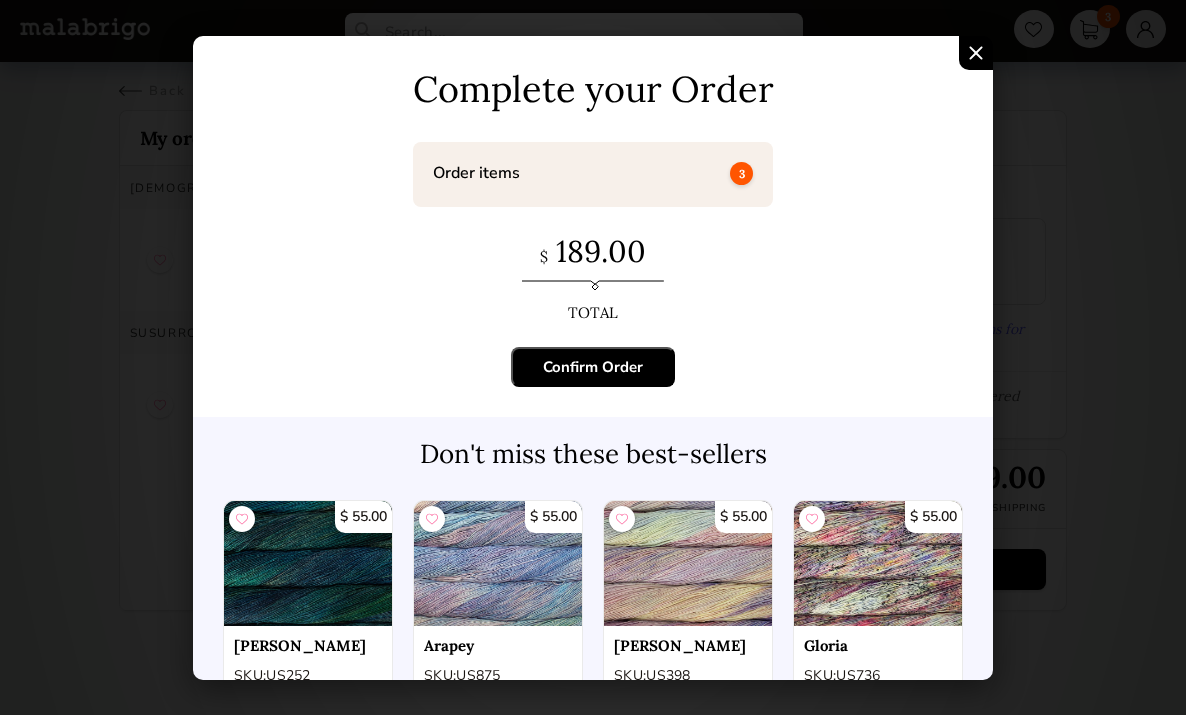 click on "Complete your Order Order items 3 $   189.00 TOTAL Confirm Order Don't miss these best-sellers $   55.00 Wabi Sabi SKU:  US252 - 0 15 + $   55.00 Arapey SKU:  US875 - 0 15 + $   55.00 [PERSON_NAME]:  US398 - 0 4 + $   55.00 [PERSON_NAME] SKU:  US736 - 0 15 +" at bounding box center (593, 400) 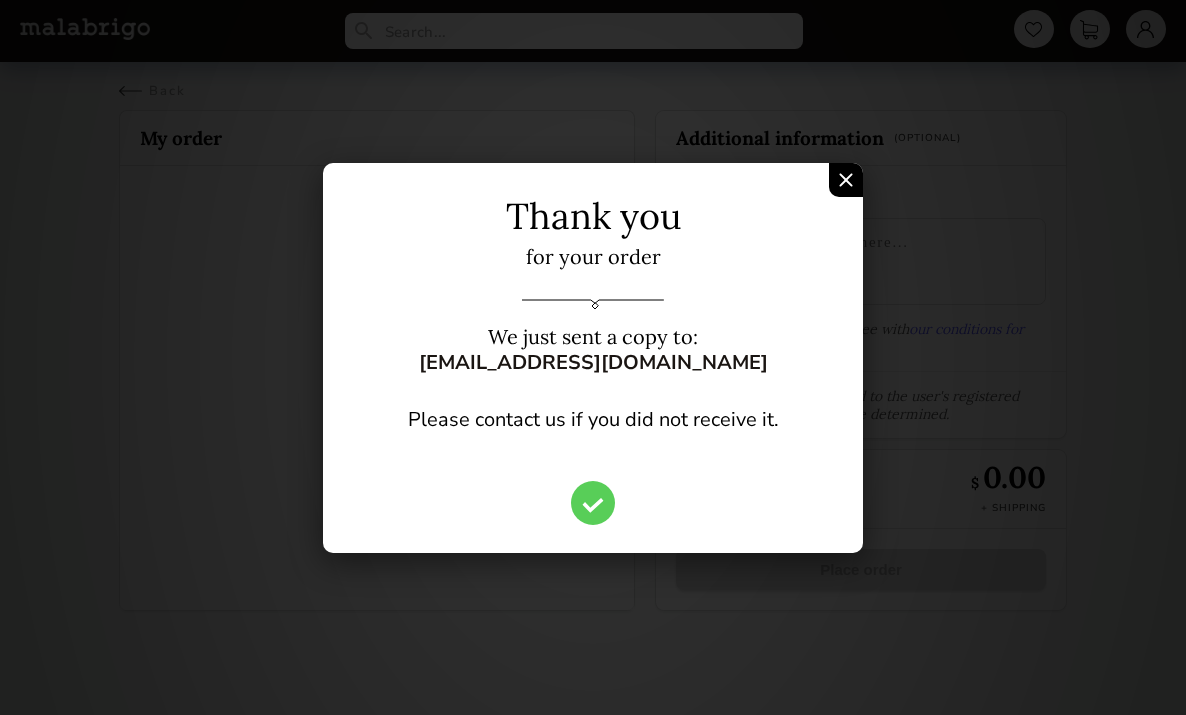 click at bounding box center [846, 180] 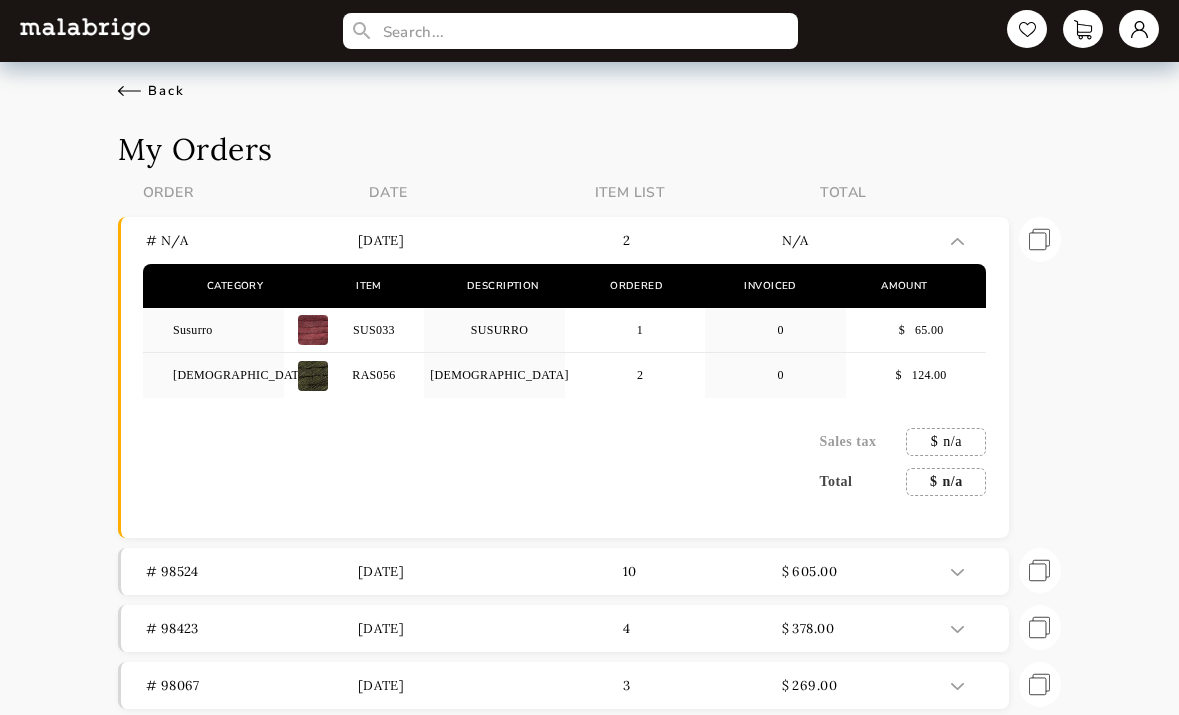 click on "Back" at bounding box center [151, 91] 